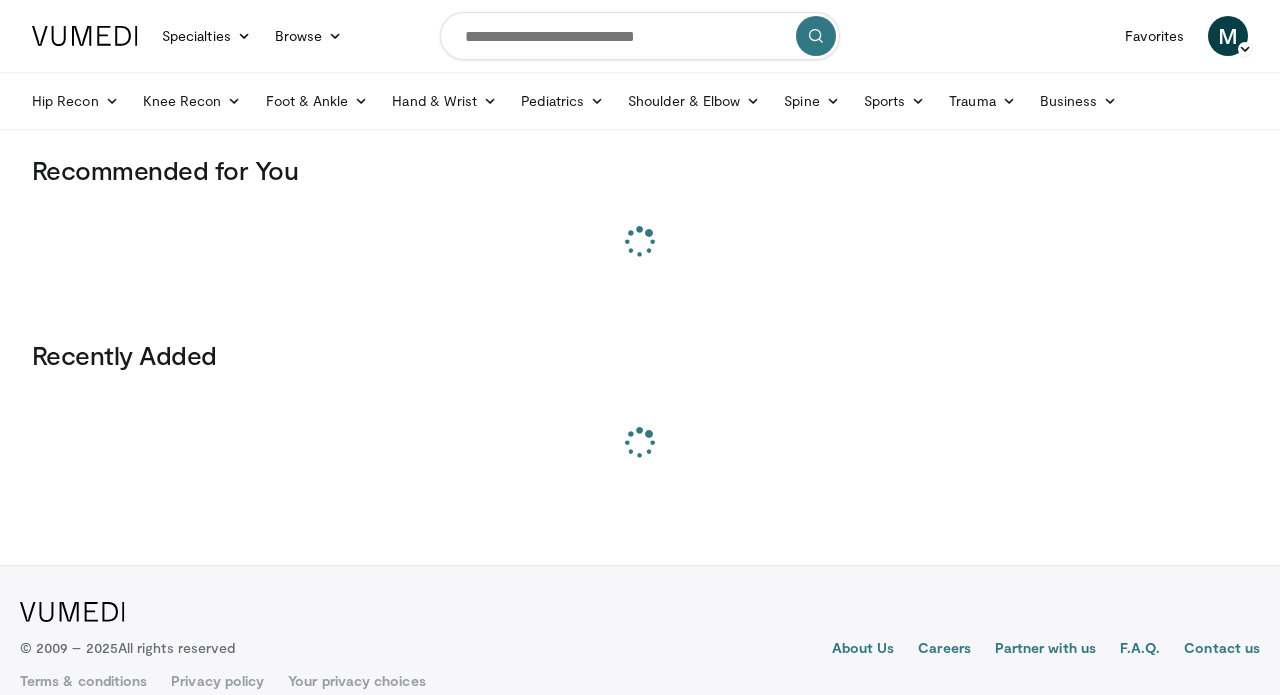 scroll, scrollTop: 0, scrollLeft: 0, axis: both 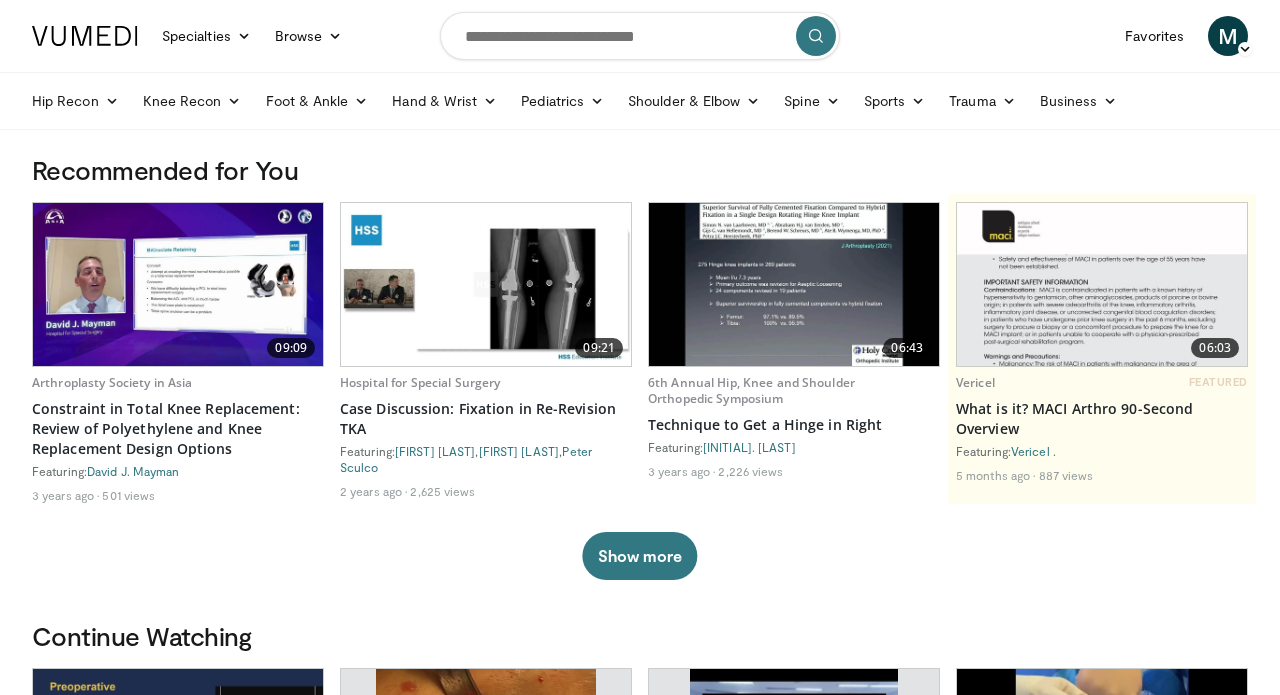 click on "09:09
Arthroplasty Society in Asia
Constraint in Total Knee Replacement: Review of Polyethylene and Knee Replacement Design Options
Featuring:  David J. Mayman
3 years ago
501 views
09:21
Hospital for Special Surgery
Case Discussion: Fixation in Re-Revision TKA
Featuring:  Bryan Springer ,  Brian Chalmers ,  Peter Sculco
2 years ago
2,625 views
06:43
6th Annual Hip, Knee and Shoulder Orthopedic Symposium
Technique to Get a Hinge in Right
Featuring:  W. Burke
3 years ago
2,226 views
06:03" at bounding box center (640, 359) 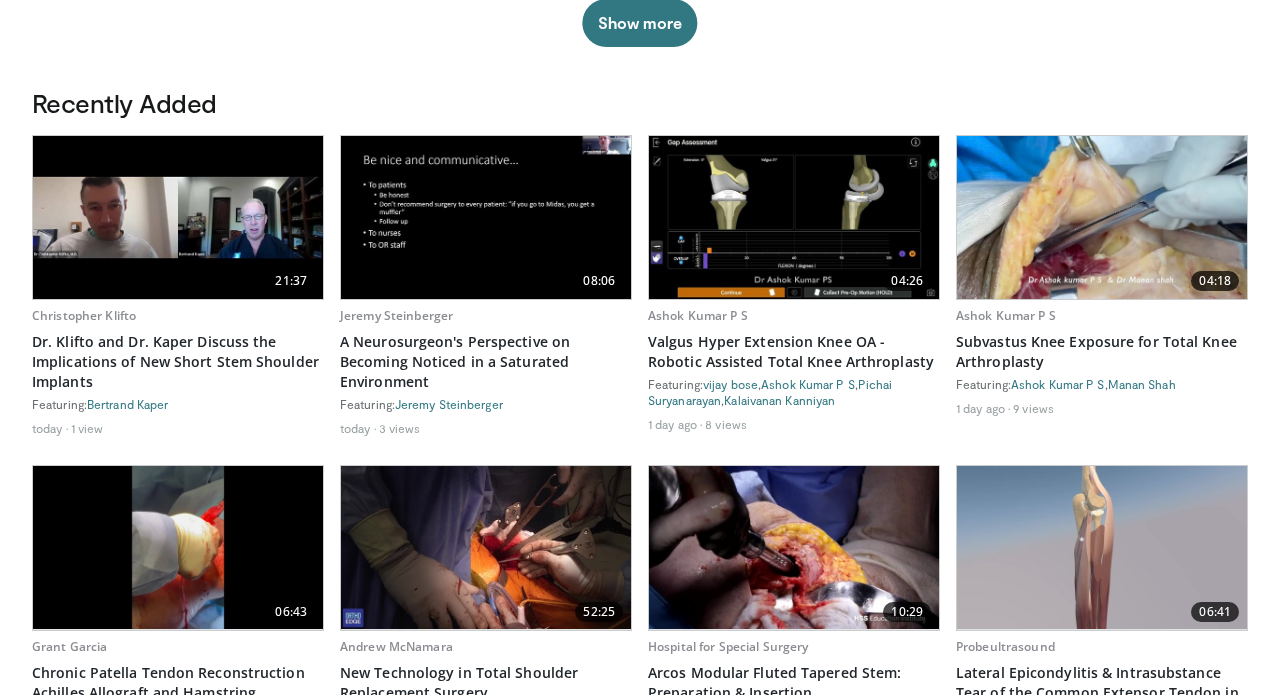 scroll, scrollTop: 993, scrollLeft: 0, axis: vertical 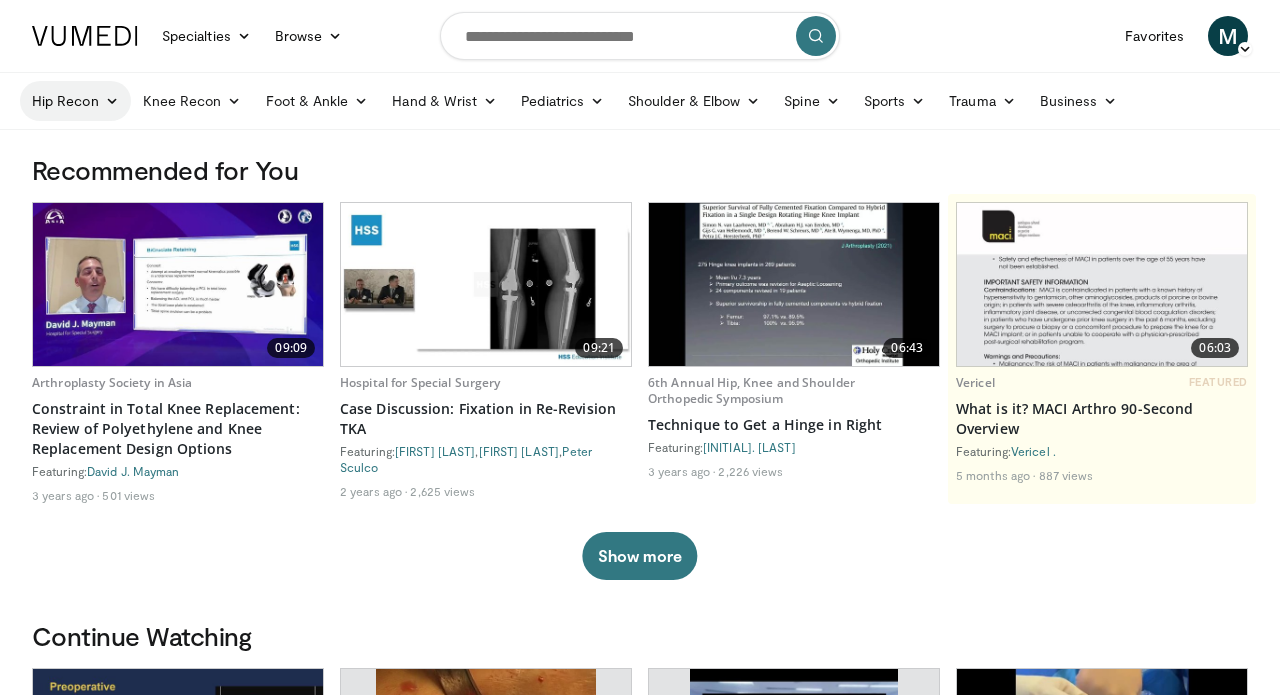 click on "Hip Recon" at bounding box center (75, 101) 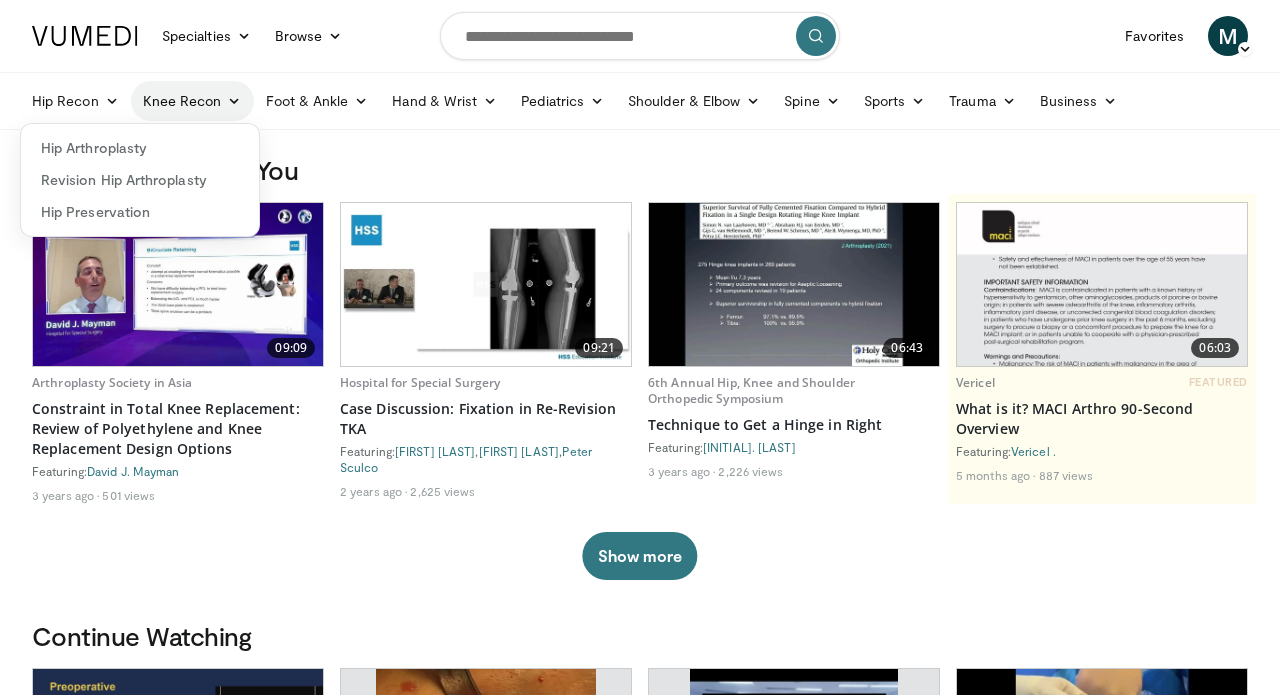 click on "Knee Recon" at bounding box center (192, 101) 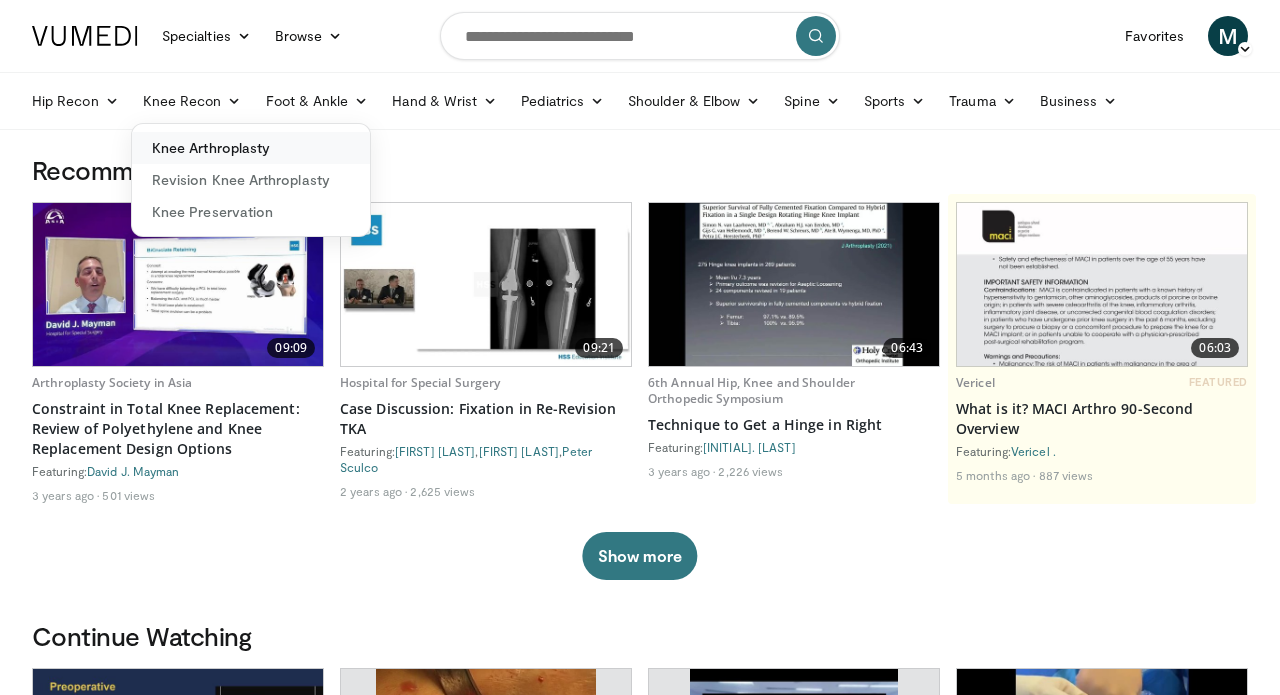 click on "Knee Arthroplasty" at bounding box center (251, 148) 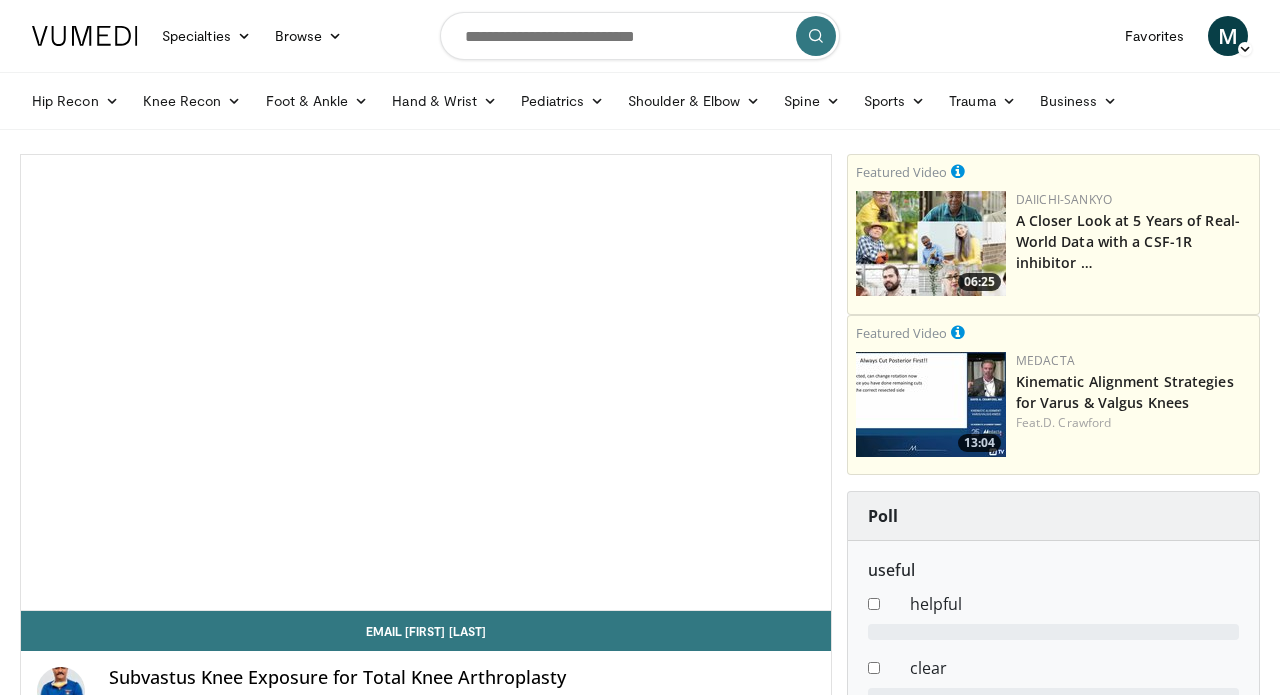scroll, scrollTop: 0, scrollLeft: 0, axis: both 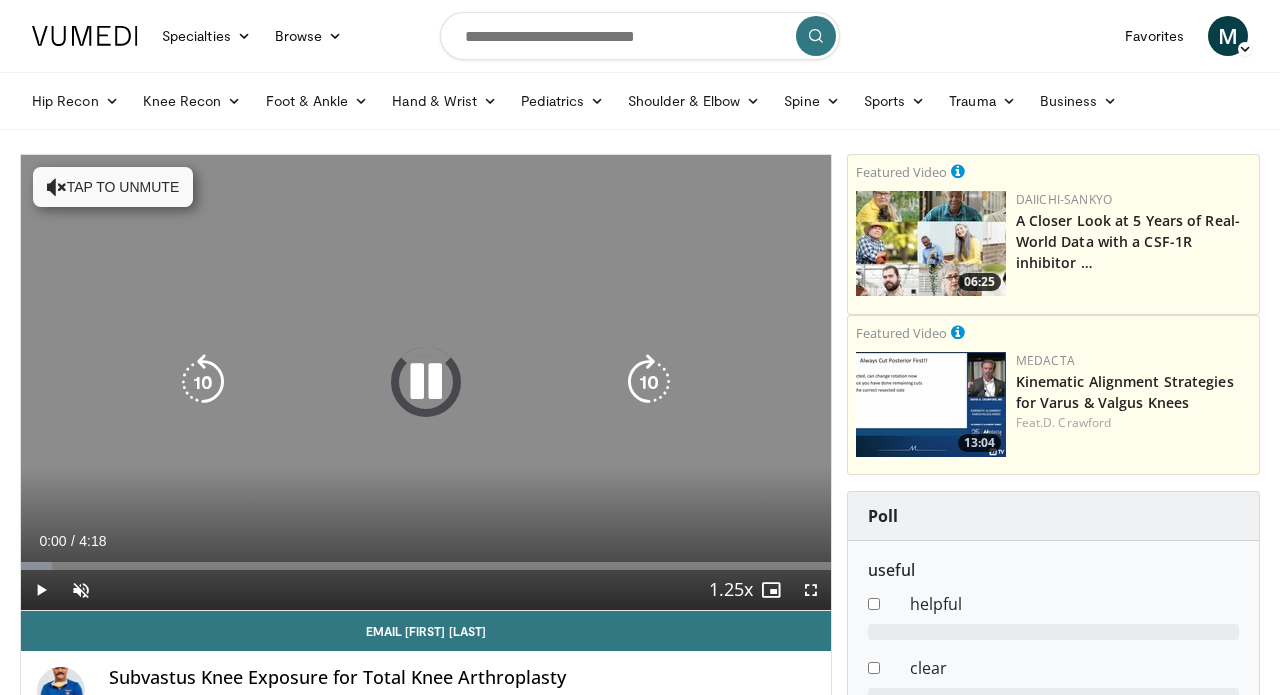 click on "Tap to unmute" at bounding box center (113, 187) 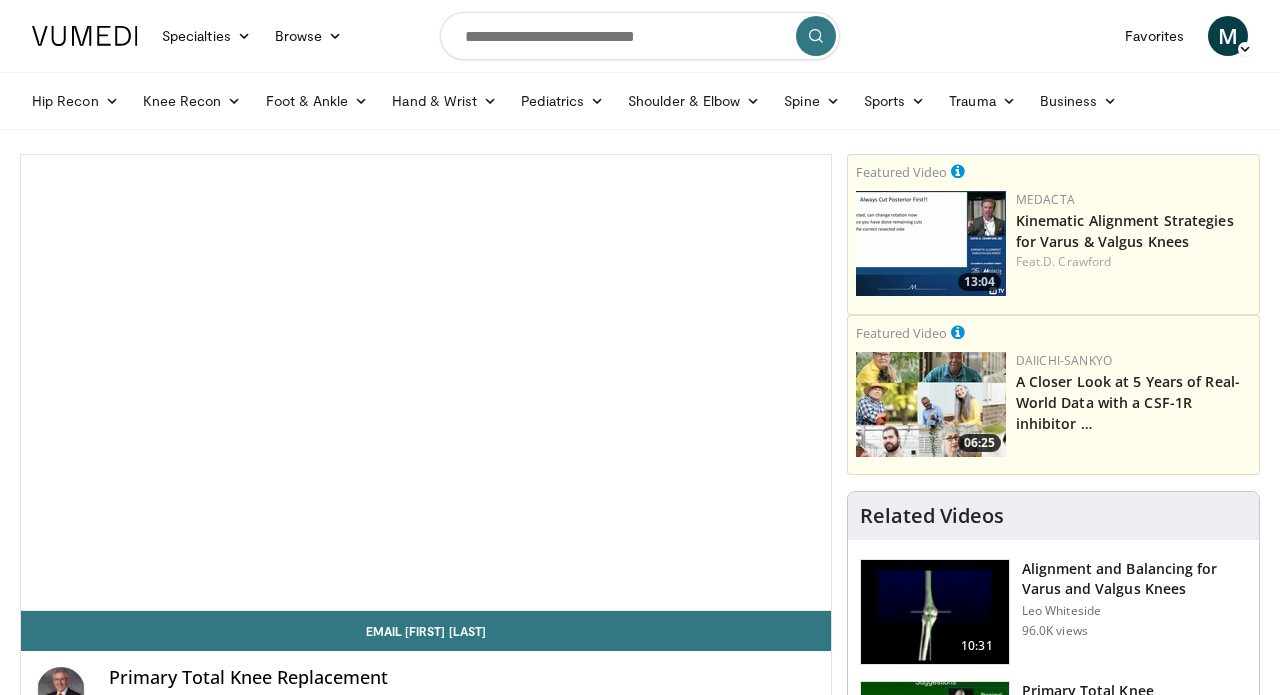 scroll, scrollTop: 0, scrollLeft: 0, axis: both 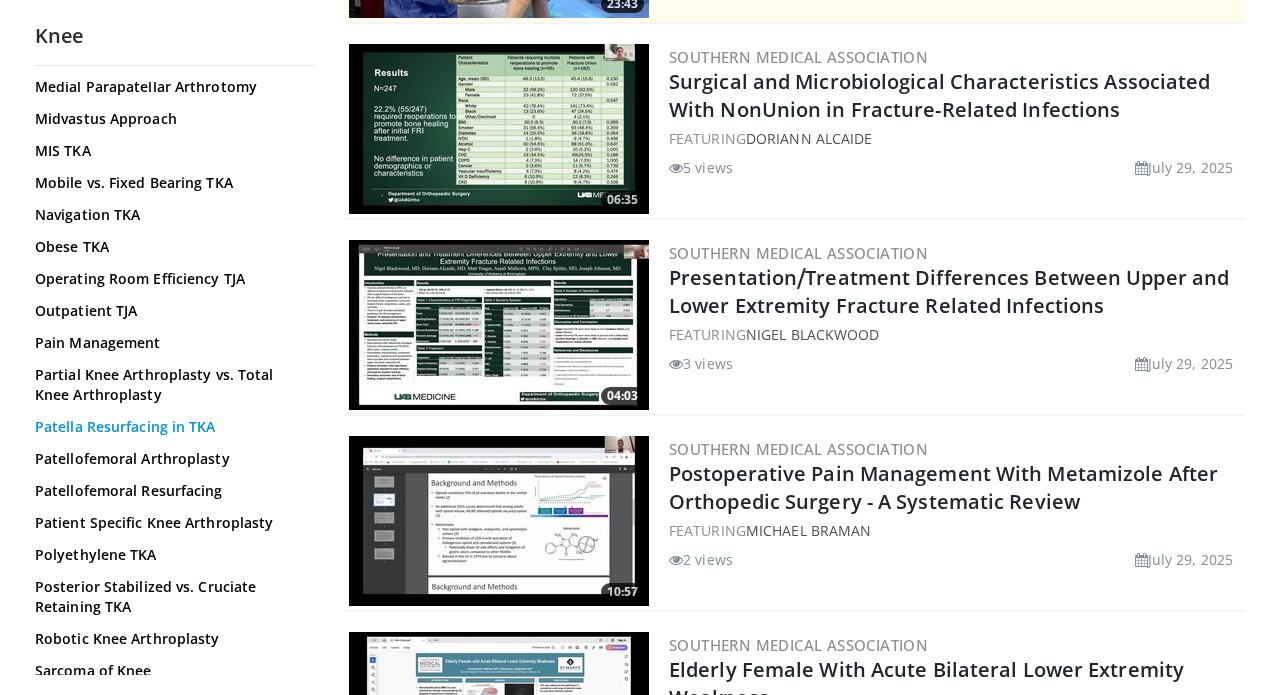 click on "Patella Resurfacing in TKA" at bounding box center [170, 427] 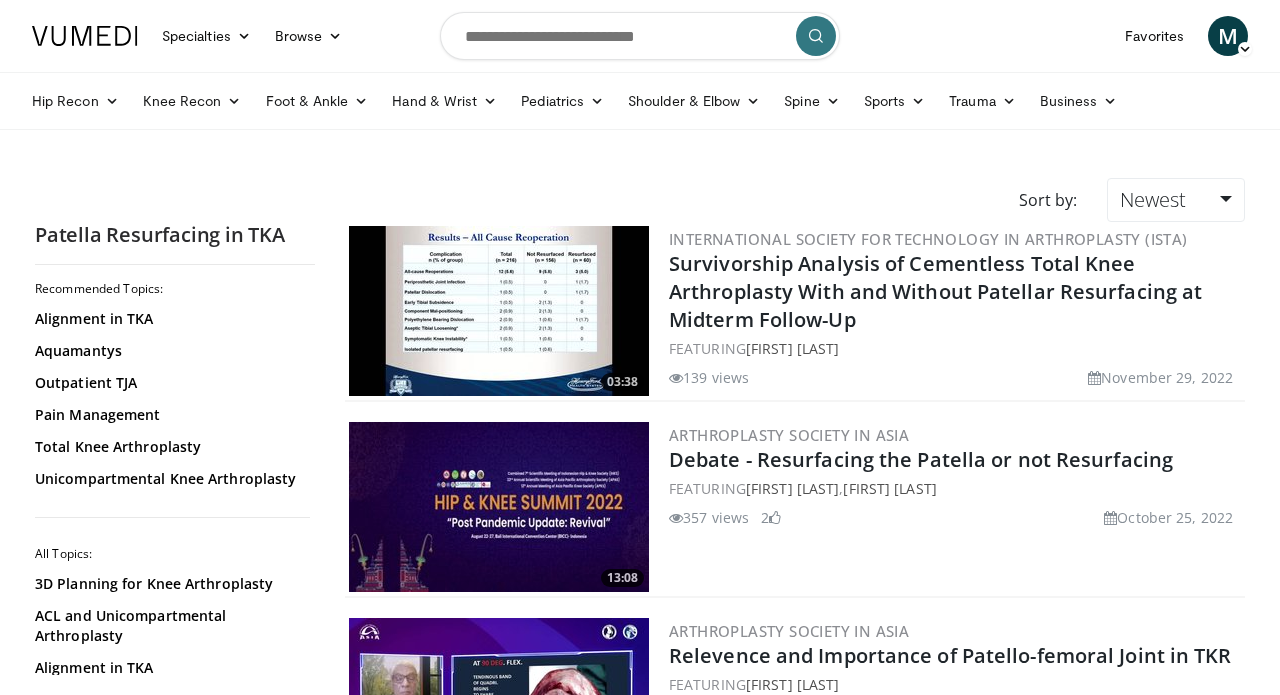 scroll, scrollTop: 0, scrollLeft: 0, axis: both 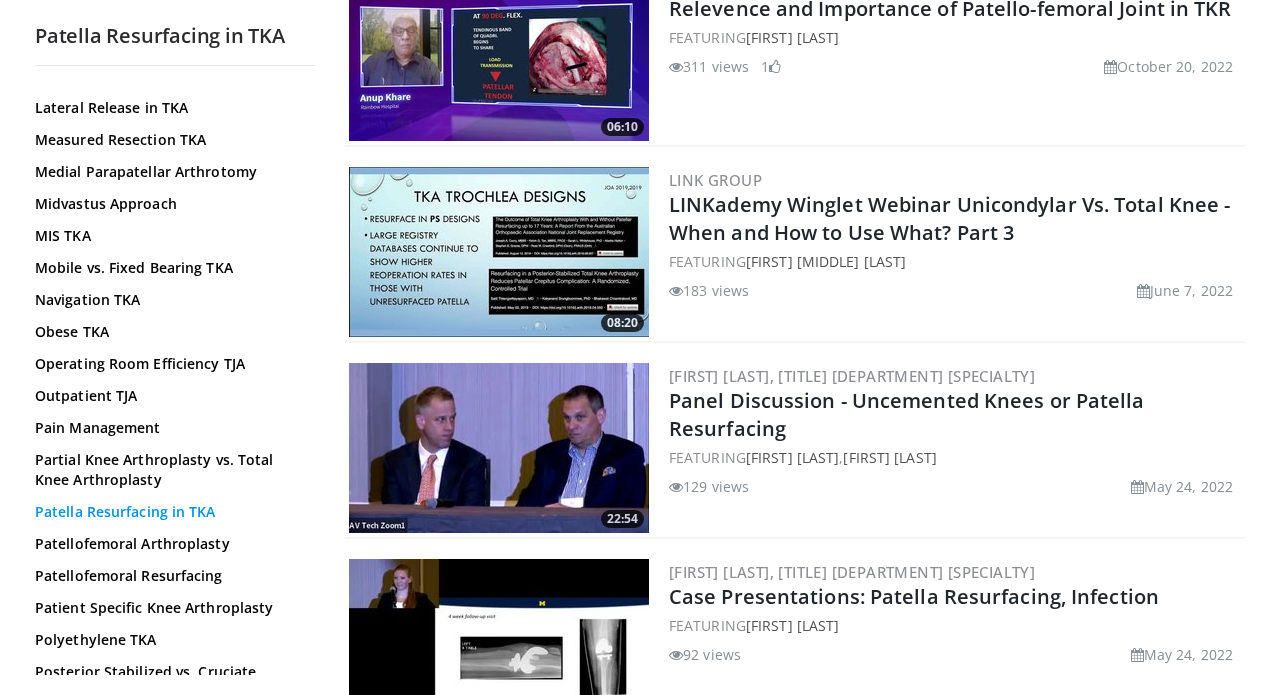 click on "Patella Resurfacing in TKA" at bounding box center (170, 512) 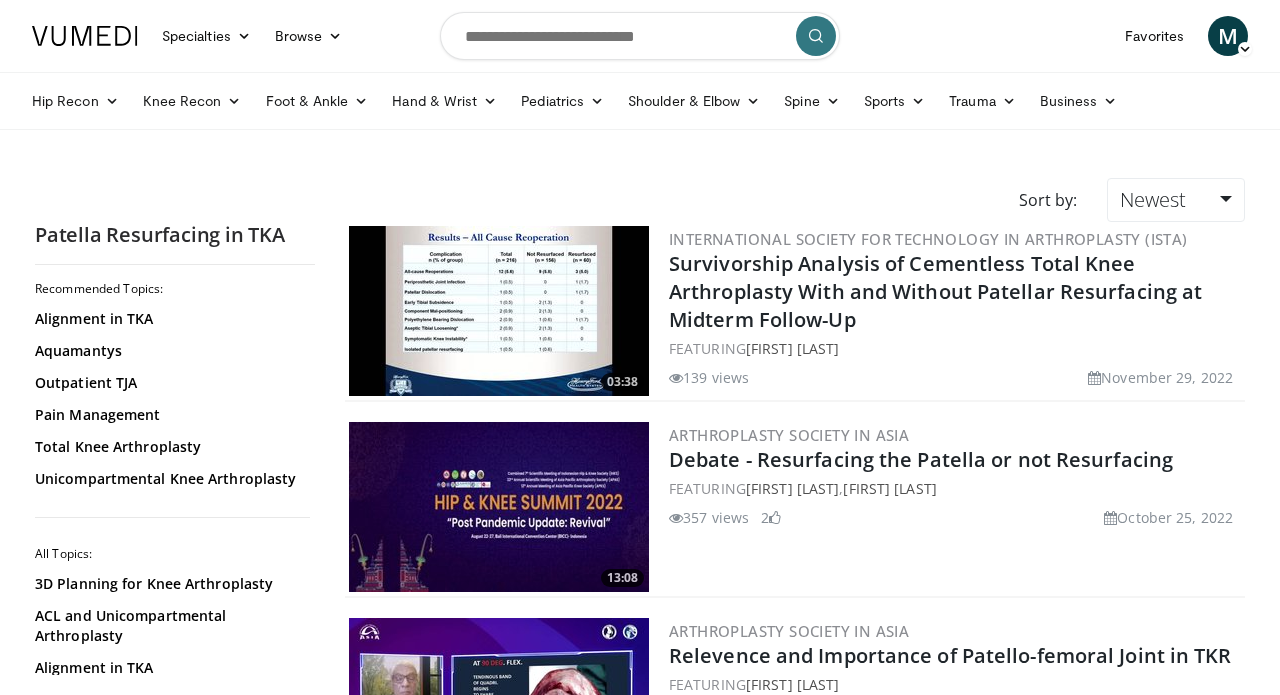 scroll, scrollTop: 0, scrollLeft: 0, axis: both 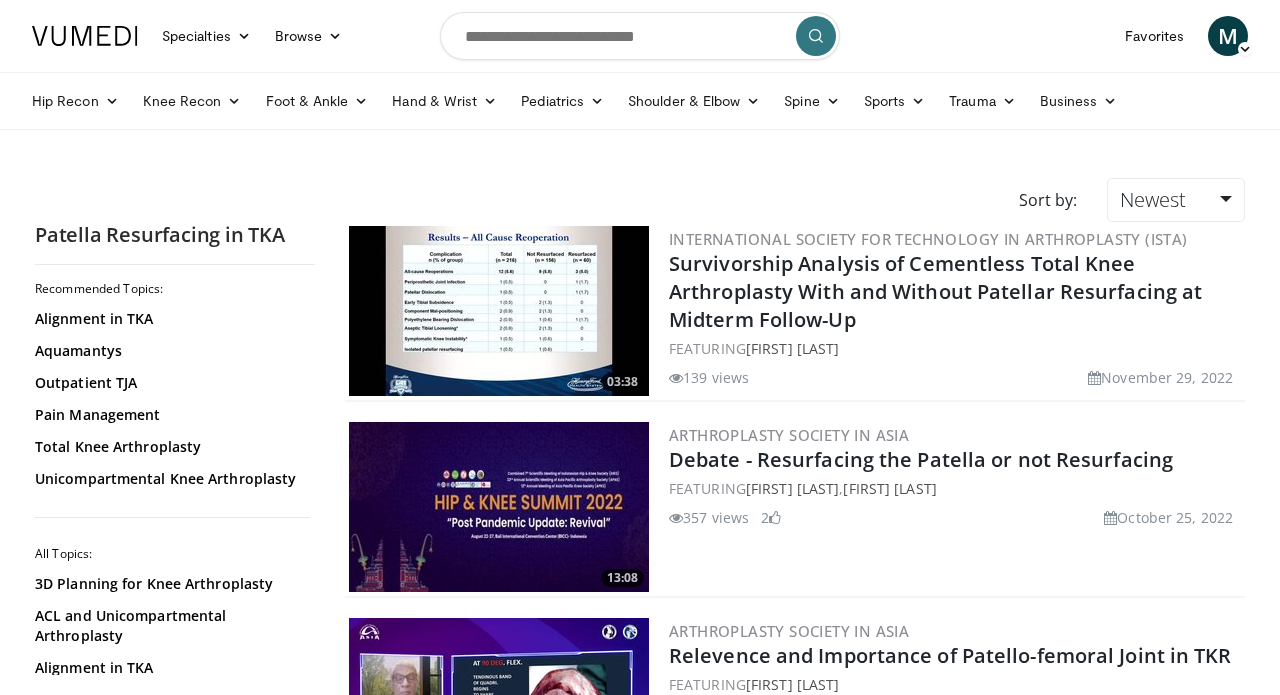 click on "Patella Resurfacing in TKA
Recommended Topics:
Alignment in TKA
Aquamantys
Outpatient TJA
Pain Management
Total Knee Arthroplasty
Unicompartmental Knee Arthroplasty
All Topics:
3D Planning for Knee Arthroplasty
ACL and Unicompartmental Arthroplasty
Alignment in TKA
Aquamantys
Bicompartmental Knee Arthroplasty
Bilateral Knee Arthroplasty
Blood Loss Management
Cementless Knee Arthroplasty
Chinese Finger Trap Stitch
Coding TJA
Cut MCL During TKA
DVT
Economics of TJA MIS TKA" at bounding box center (175, 1594) 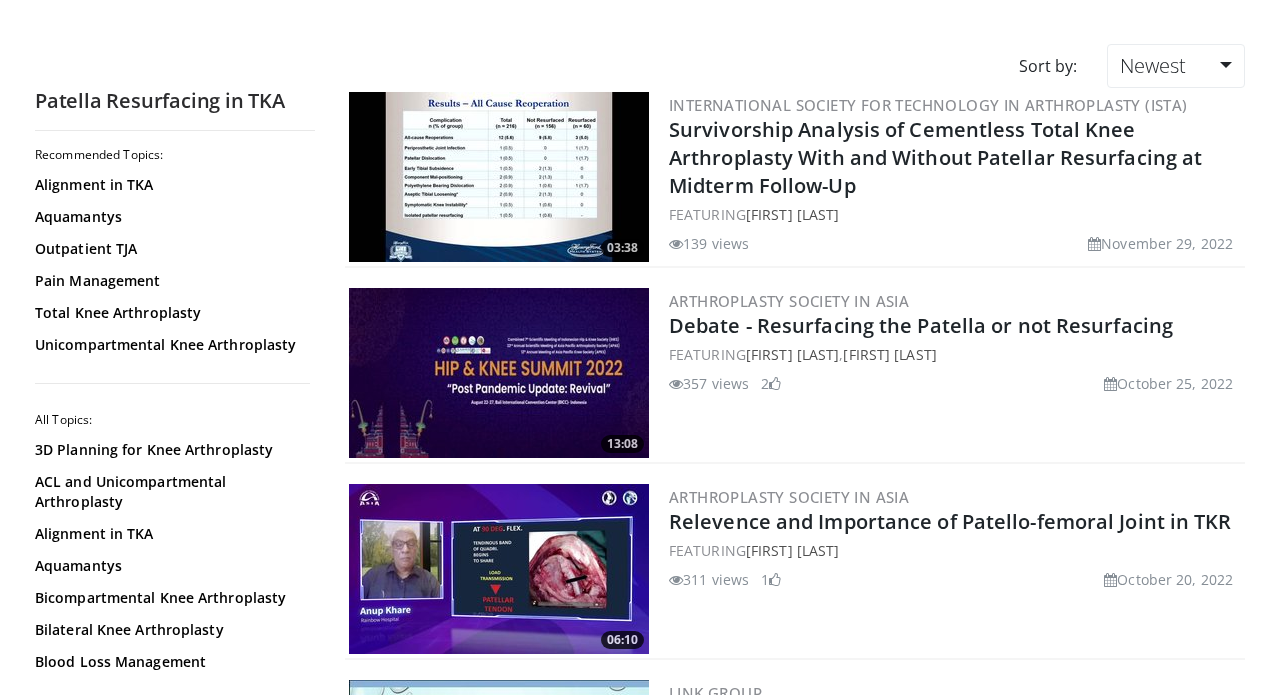 scroll, scrollTop: 138, scrollLeft: 0, axis: vertical 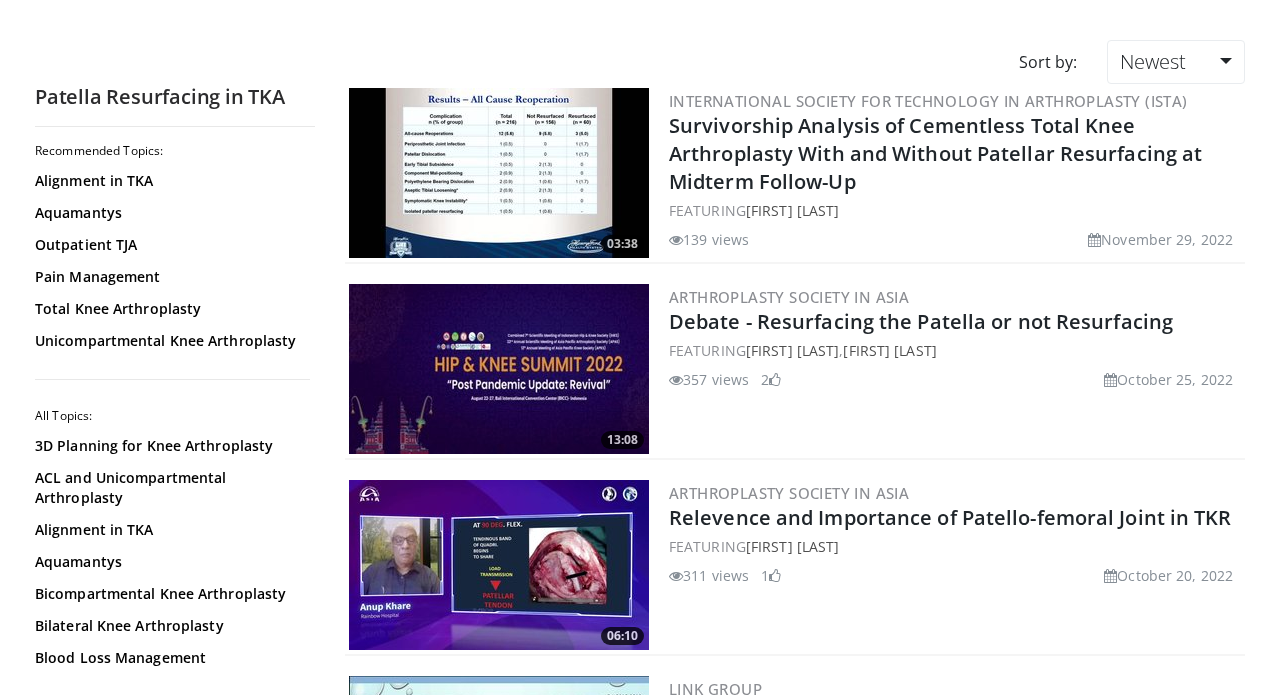 click on "03:38
International Society for Technology in Arthroplasty (ISTA)
Survivorship Analysis of Cementless Total Knee Arthroplasty With and Without Patellar Resurfacing at Midterm Follow-Up
FEATURING
Brian Darrith
139 views
November 29, 2022
13:08
Arthroplasty Society in Asia
Debate - Resurfacing the Patella or not Resurfacing
FEATURING" at bounding box center [795, 1456] 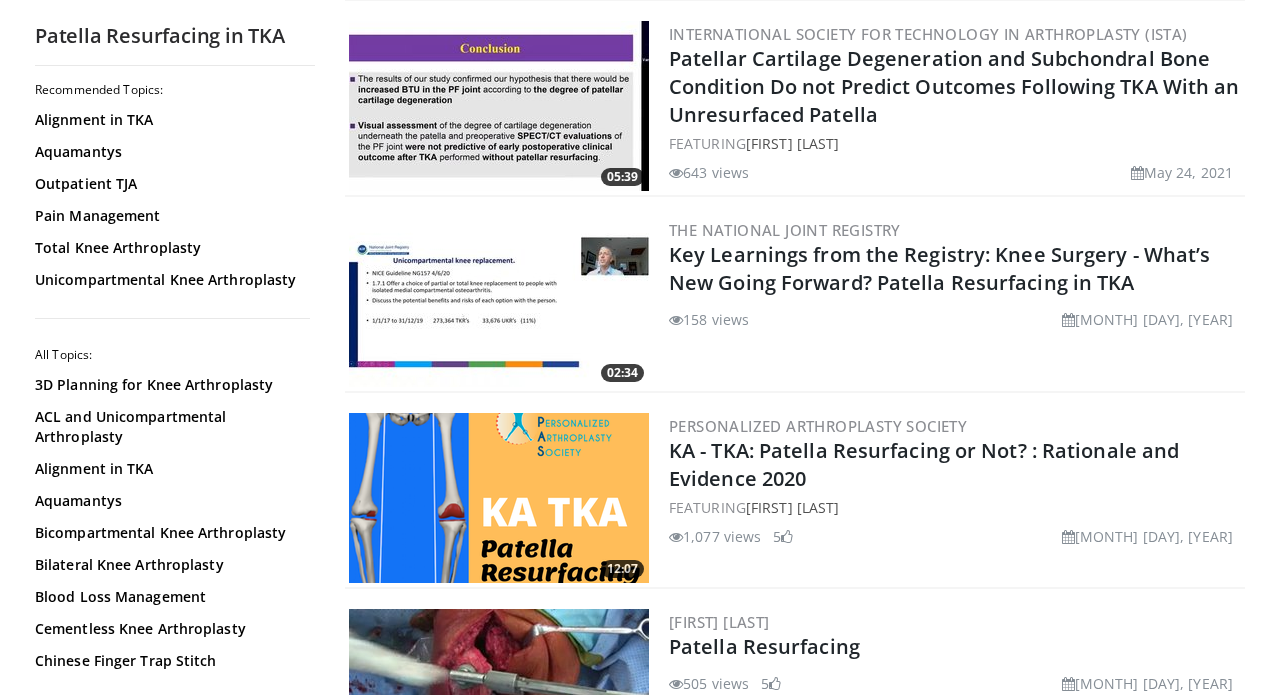scroll, scrollTop: 1577, scrollLeft: 0, axis: vertical 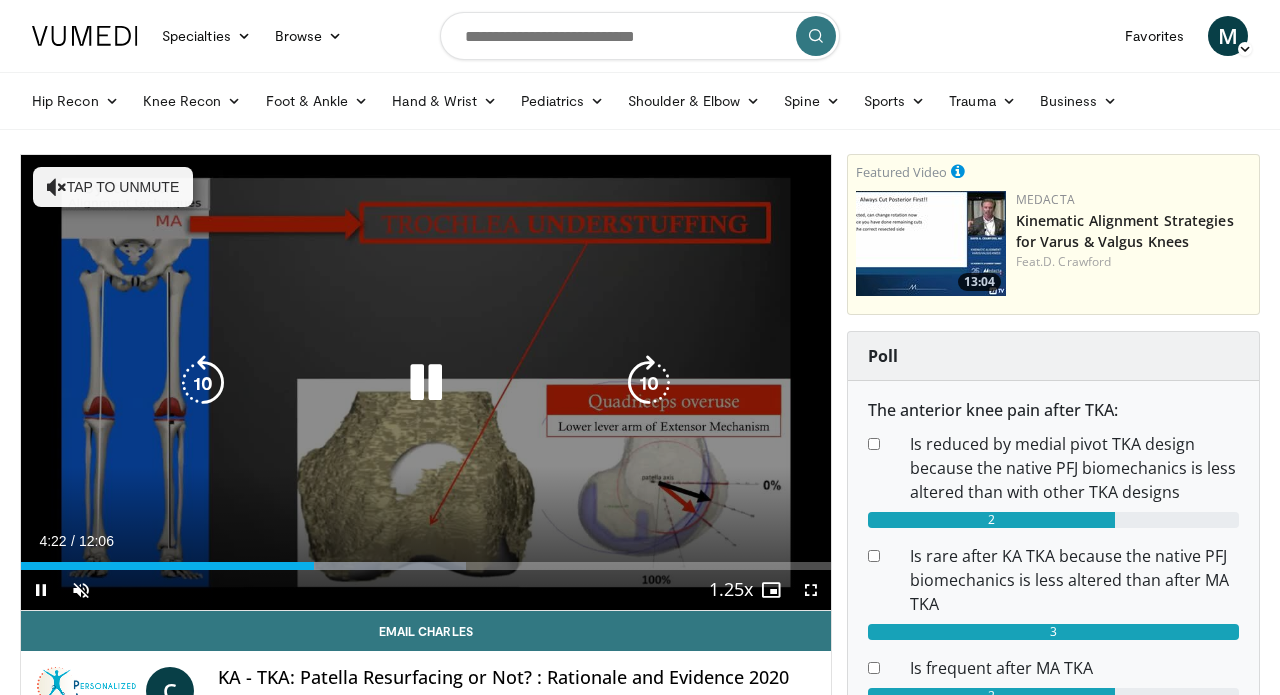 click on "Tap to unmute" at bounding box center (113, 187) 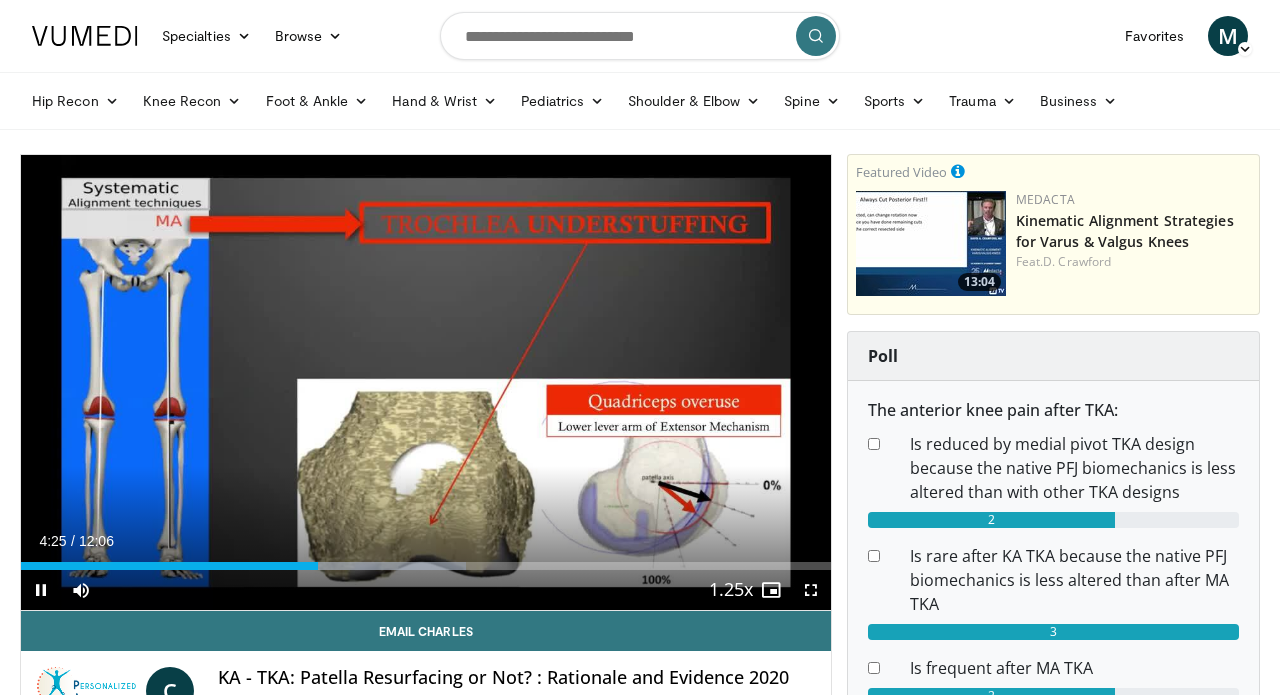 click at bounding box center [41, 590] 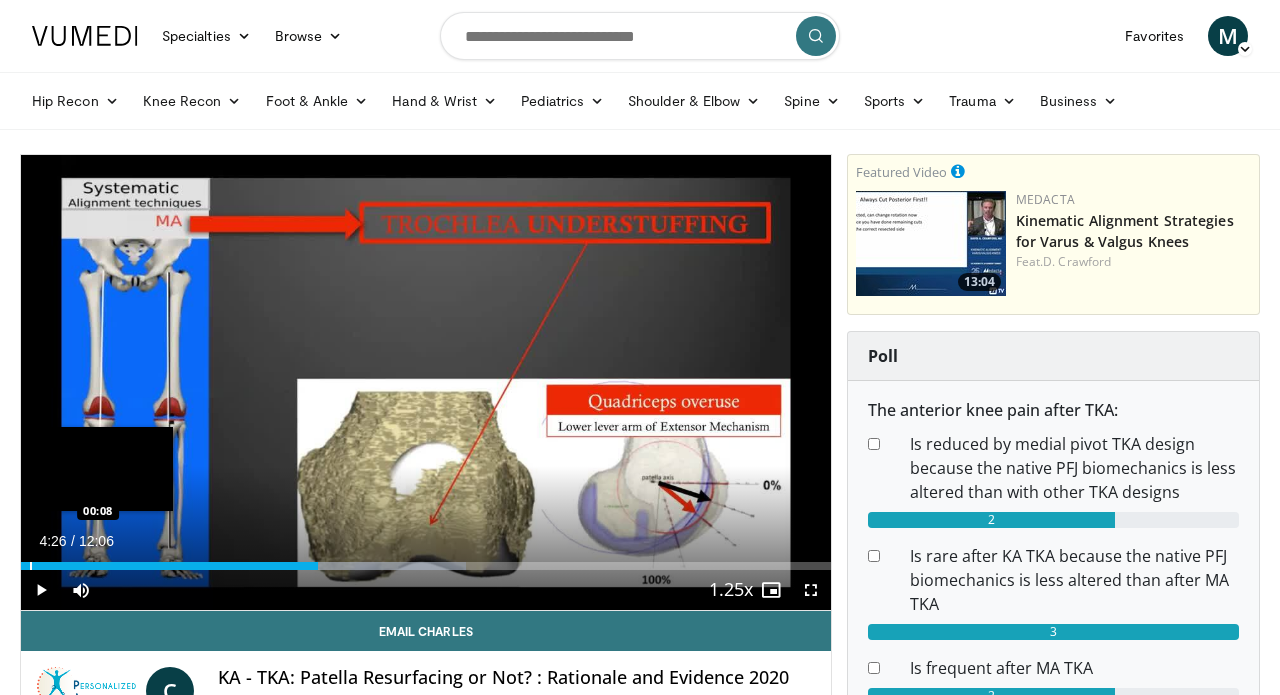 click at bounding box center [31, 566] 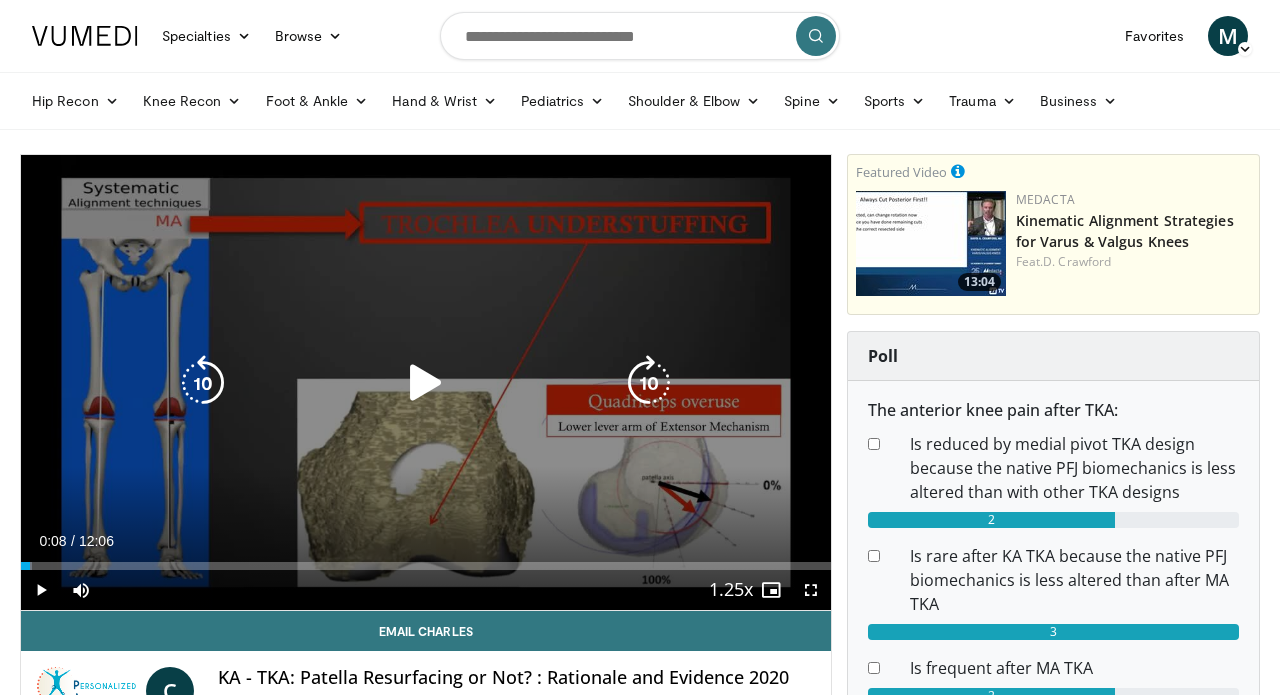 click at bounding box center [426, 383] 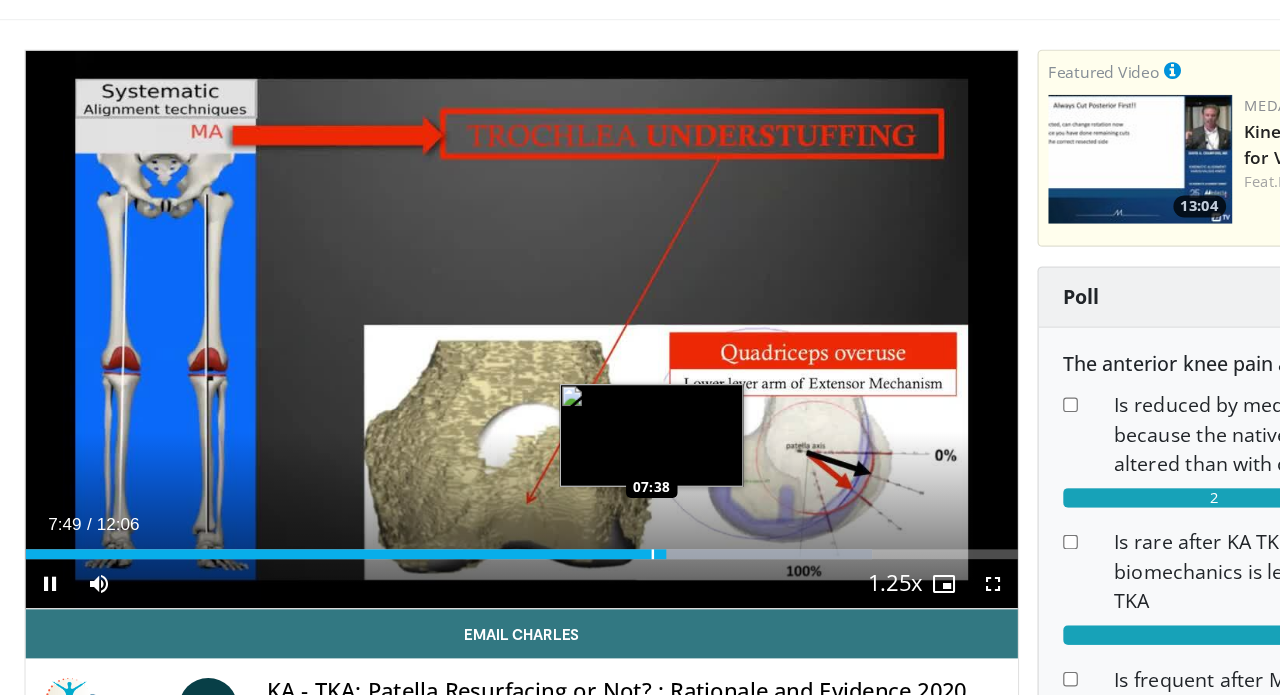 scroll, scrollTop: 12, scrollLeft: 0, axis: vertical 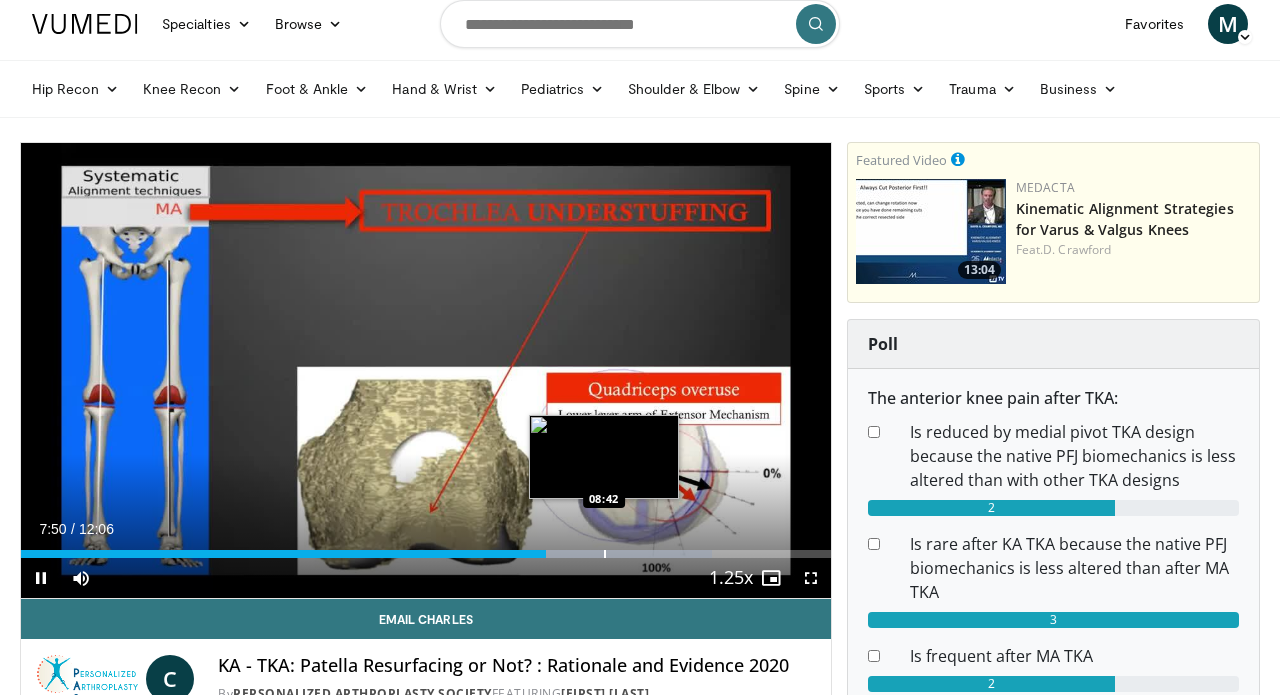 click at bounding box center [605, 554] 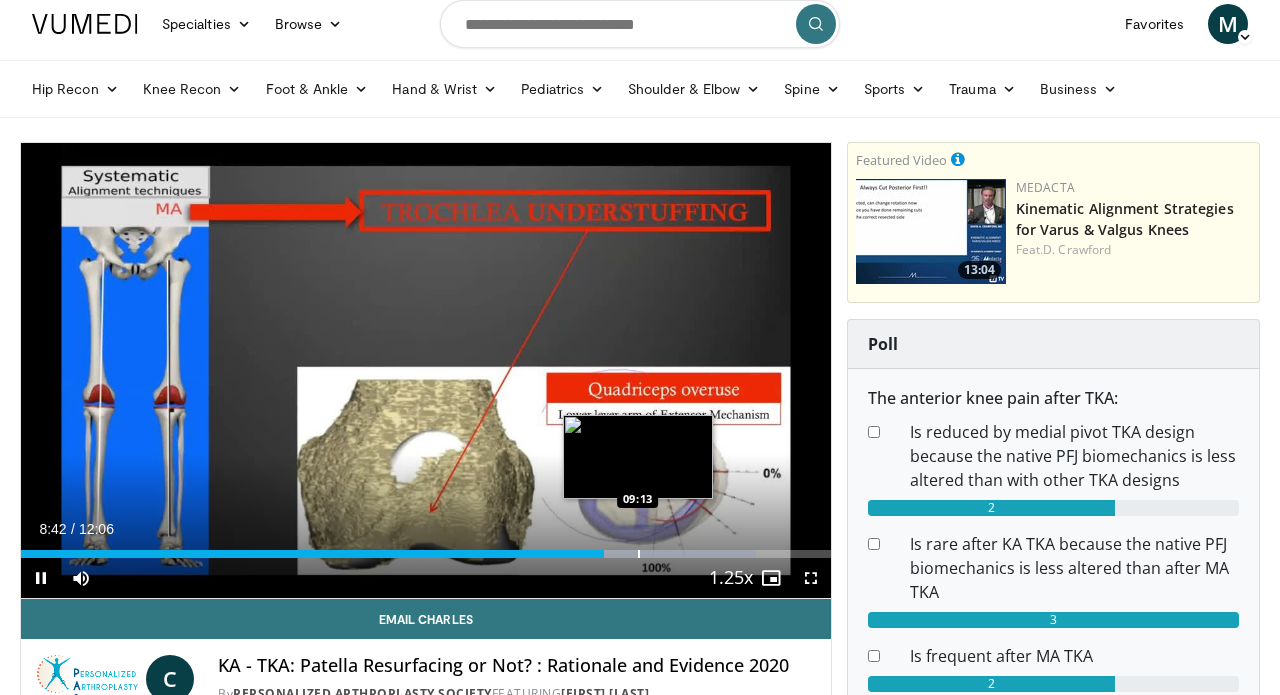 click at bounding box center (639, 554) 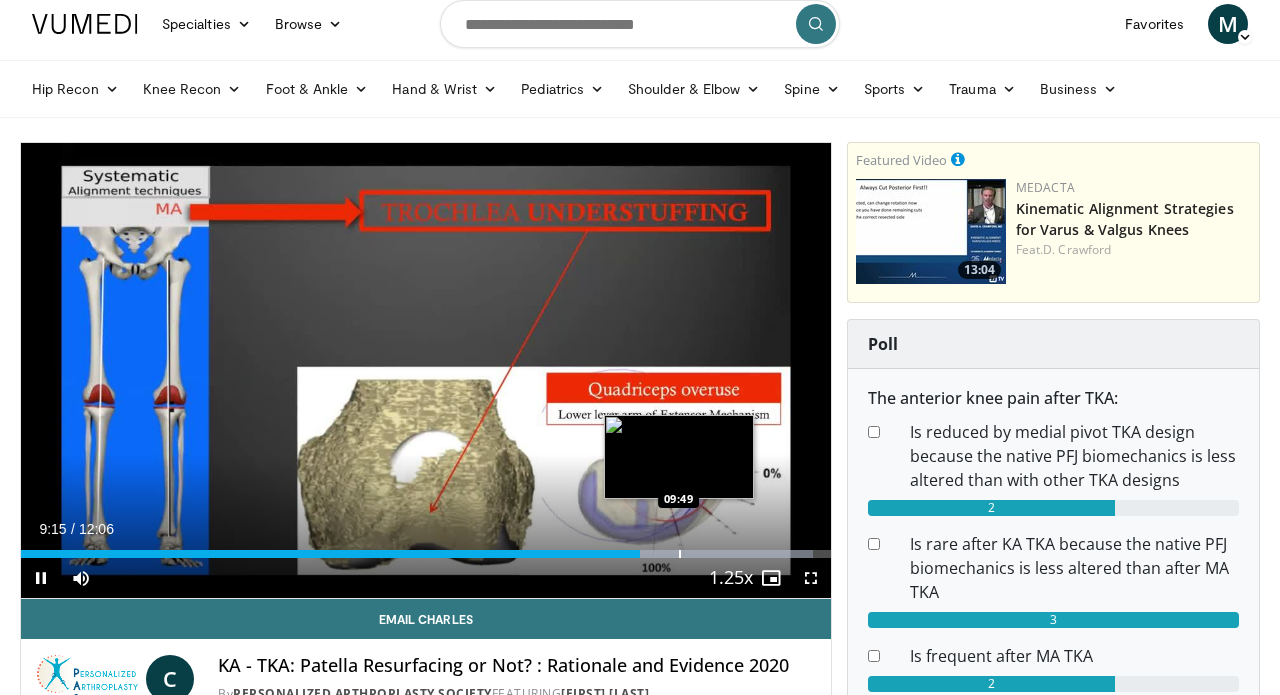 click at bounding box center (680, 554) 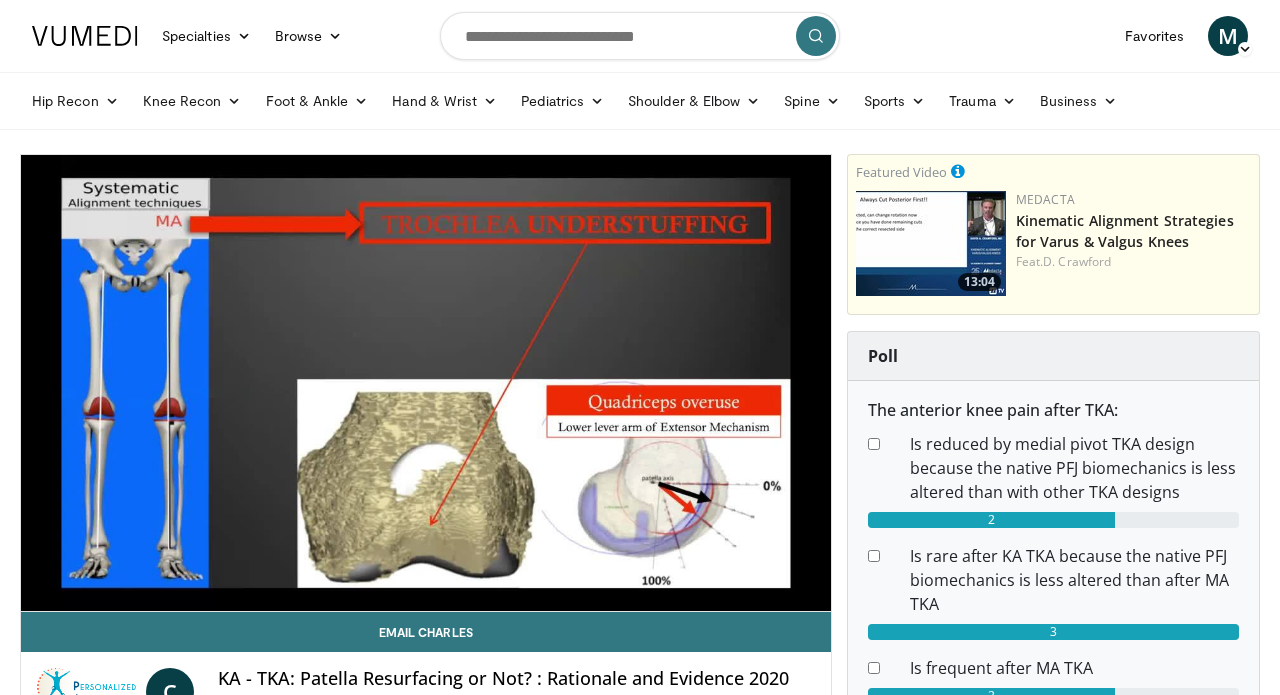 scroll, scrollTop: 0, scrollLeft: 0, axis: both 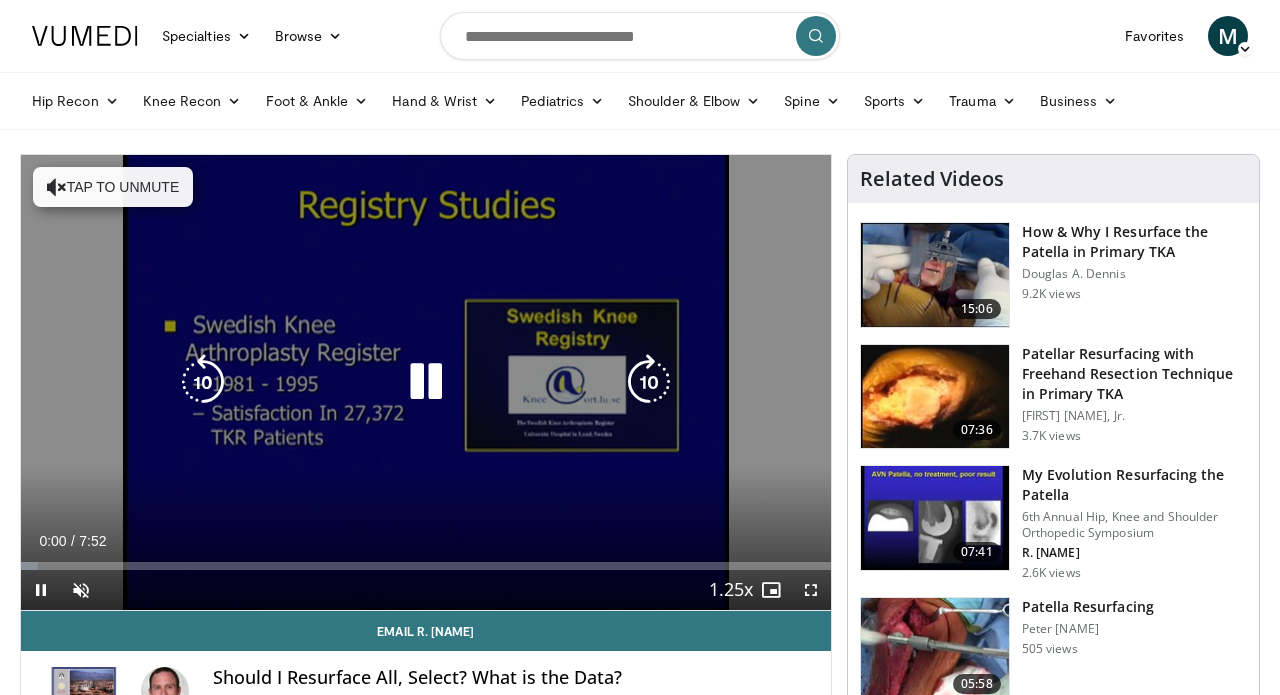 click on "Tap to unmute" at bounding box center [113, 187] 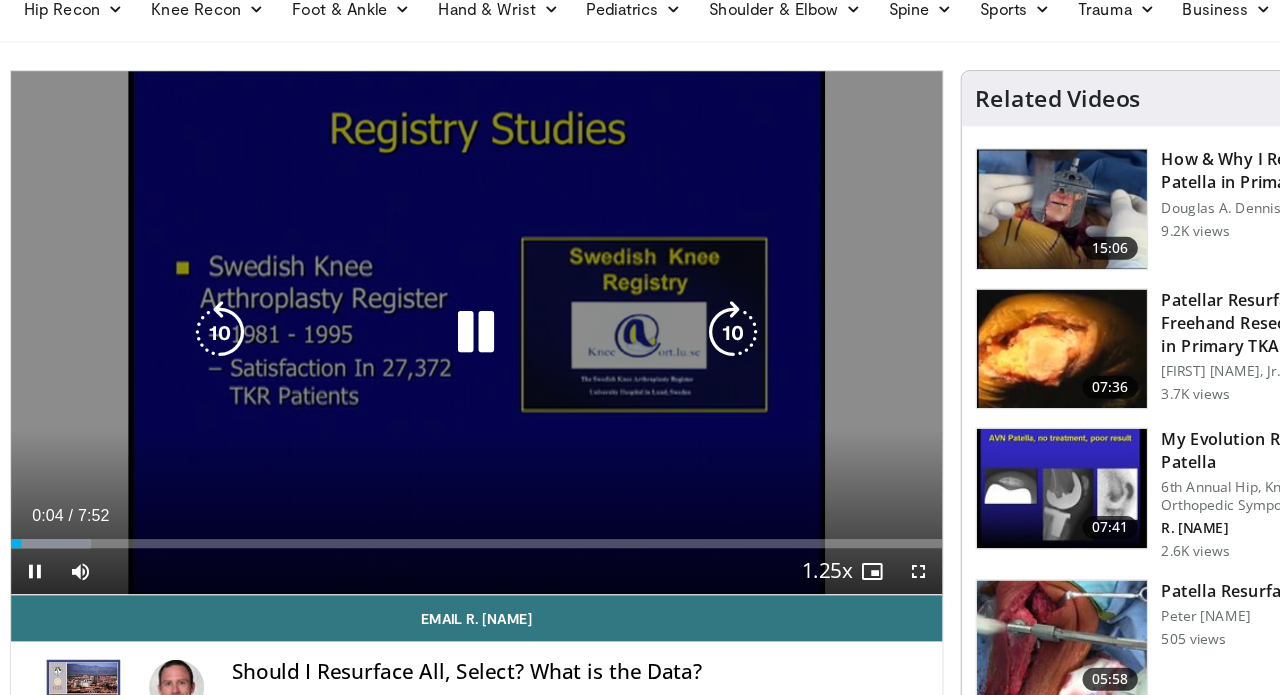 scroll, scrollTop: 9, scrollLeft: 0, axis: vertical 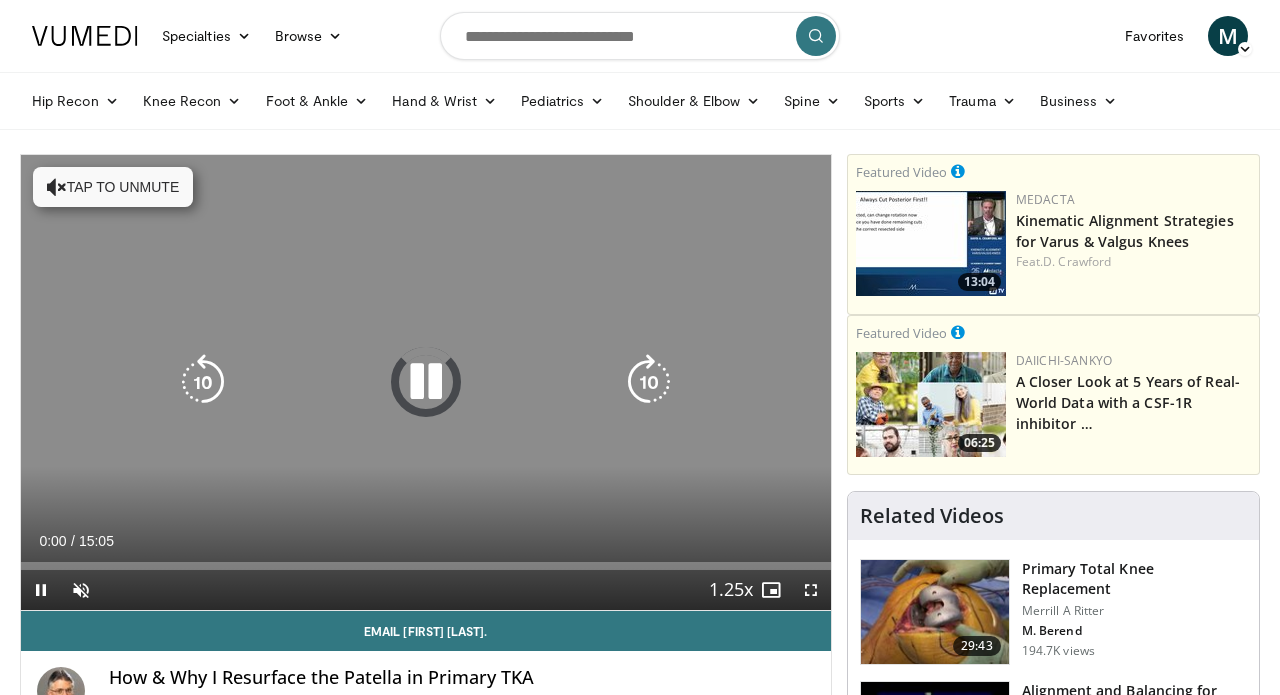 click on "Tap to unmute" at bounding box center (113, 187) 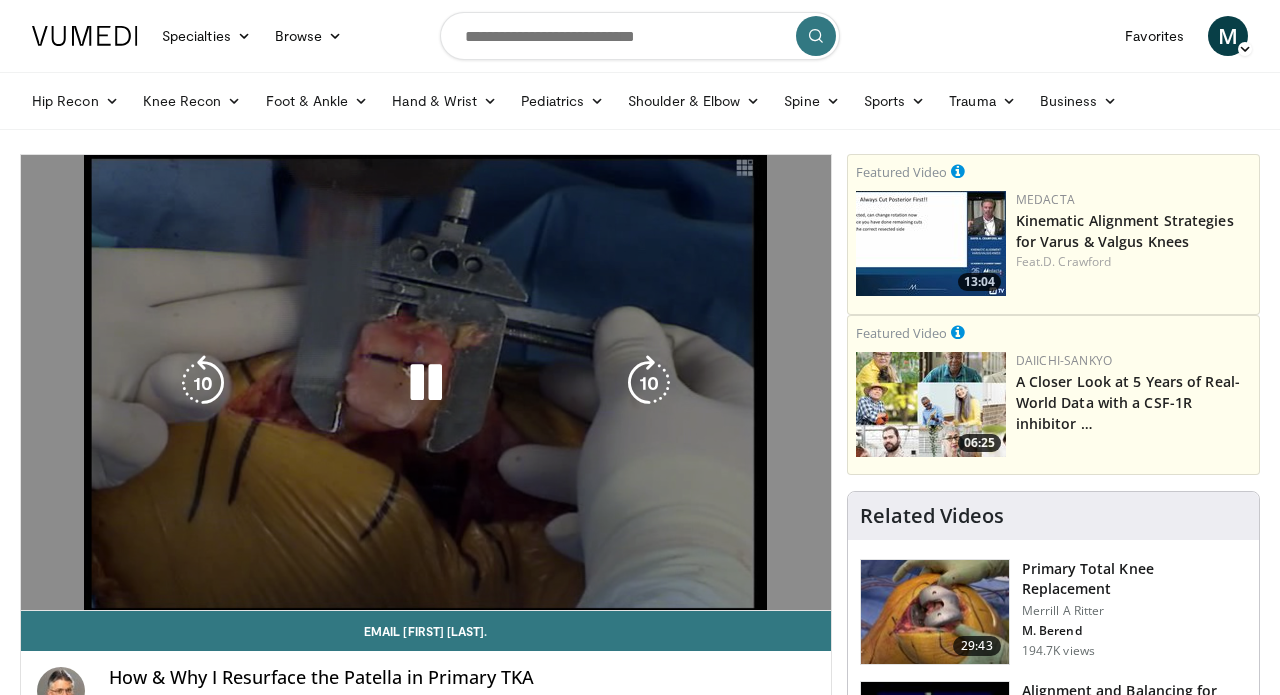 scroll, scrollTop: 0, scrollLeft: 0, axis: both 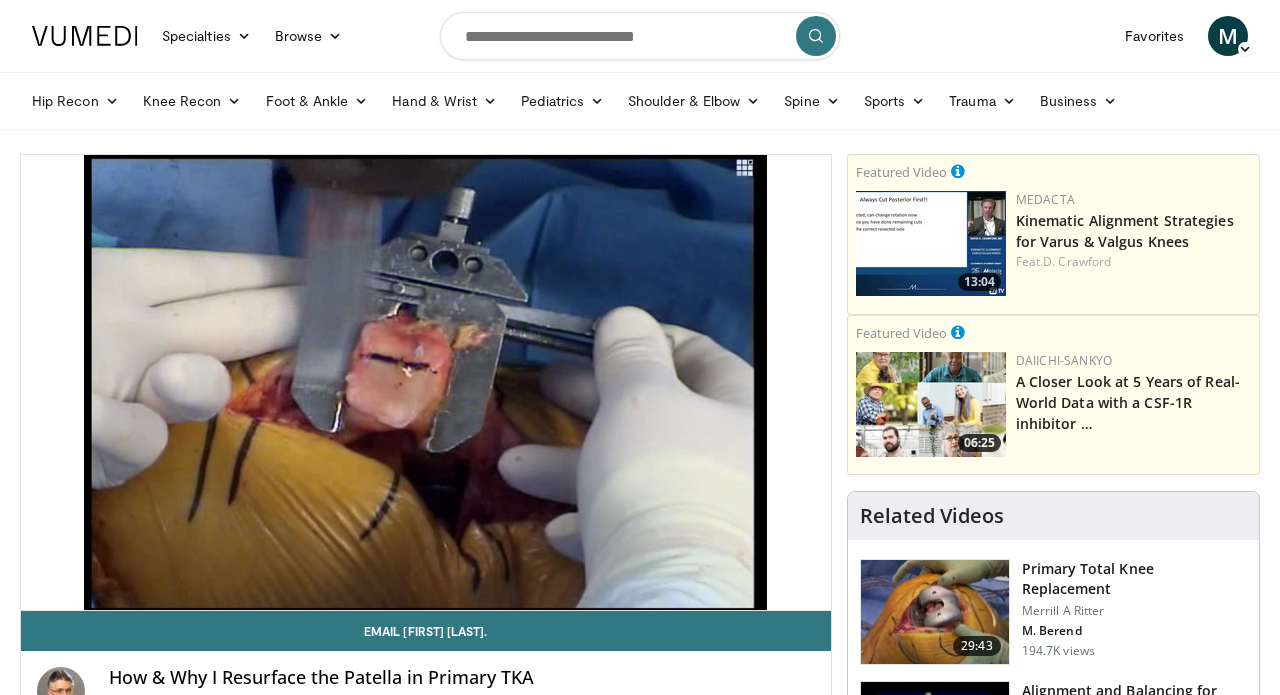 click on "**********" at bounding box center [433, 2202] 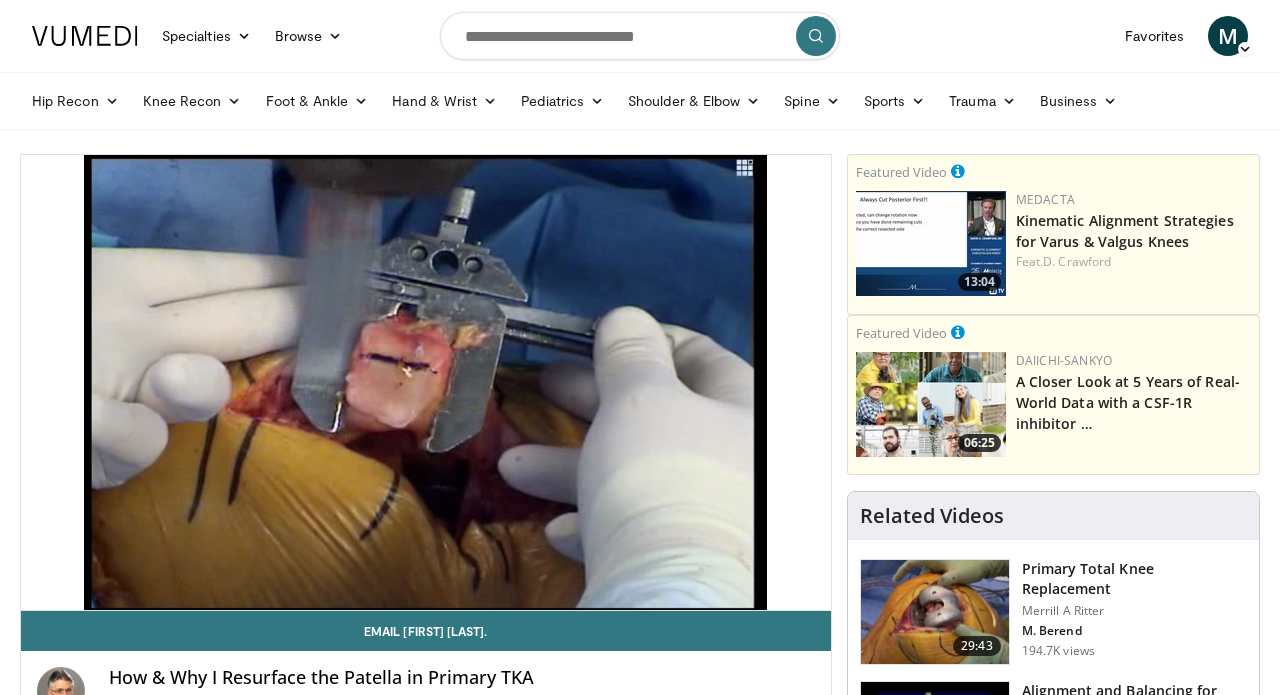 click on "**********" at bounding box center (433, 2202) 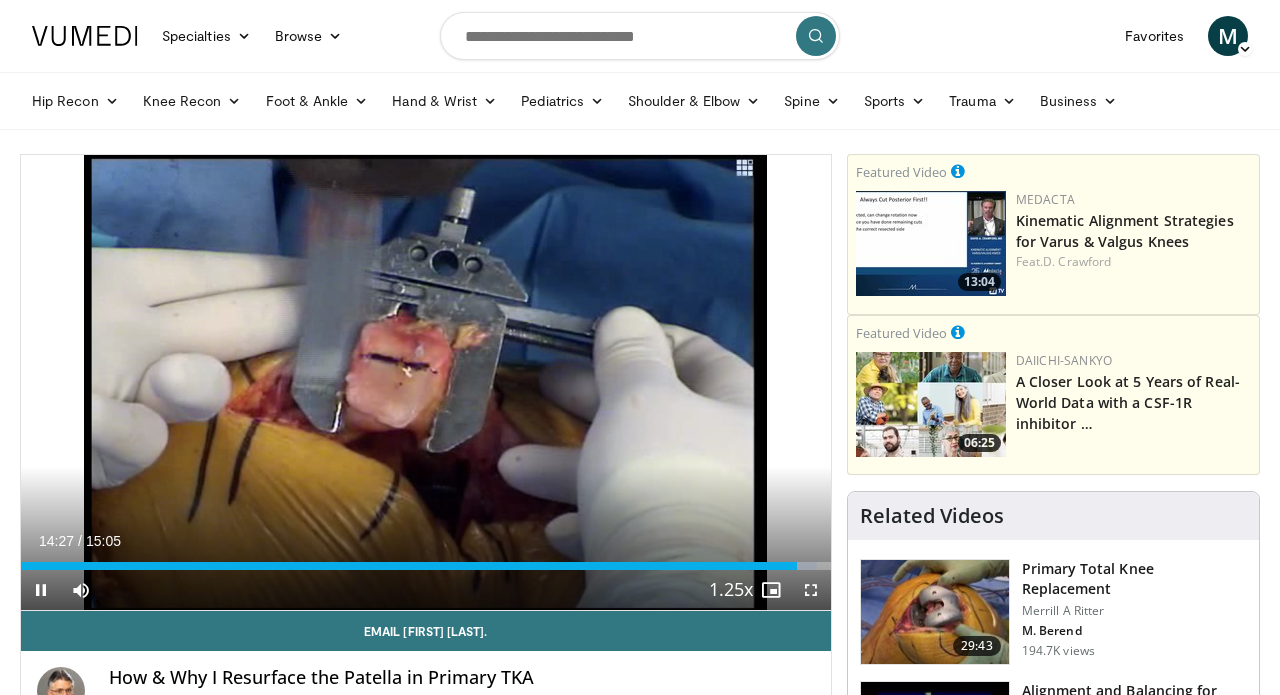 click at bounding box center [41, 590] 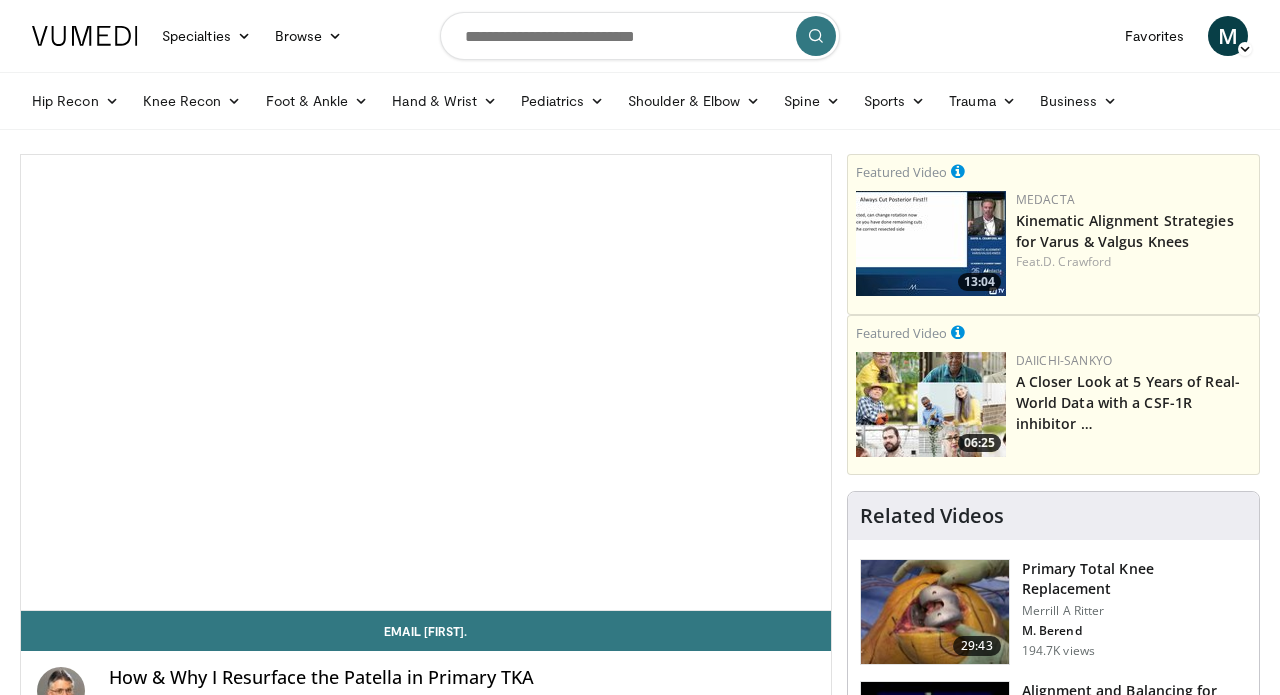scroll, scrollTop: 0, scrollLeft: 0, axis: both 